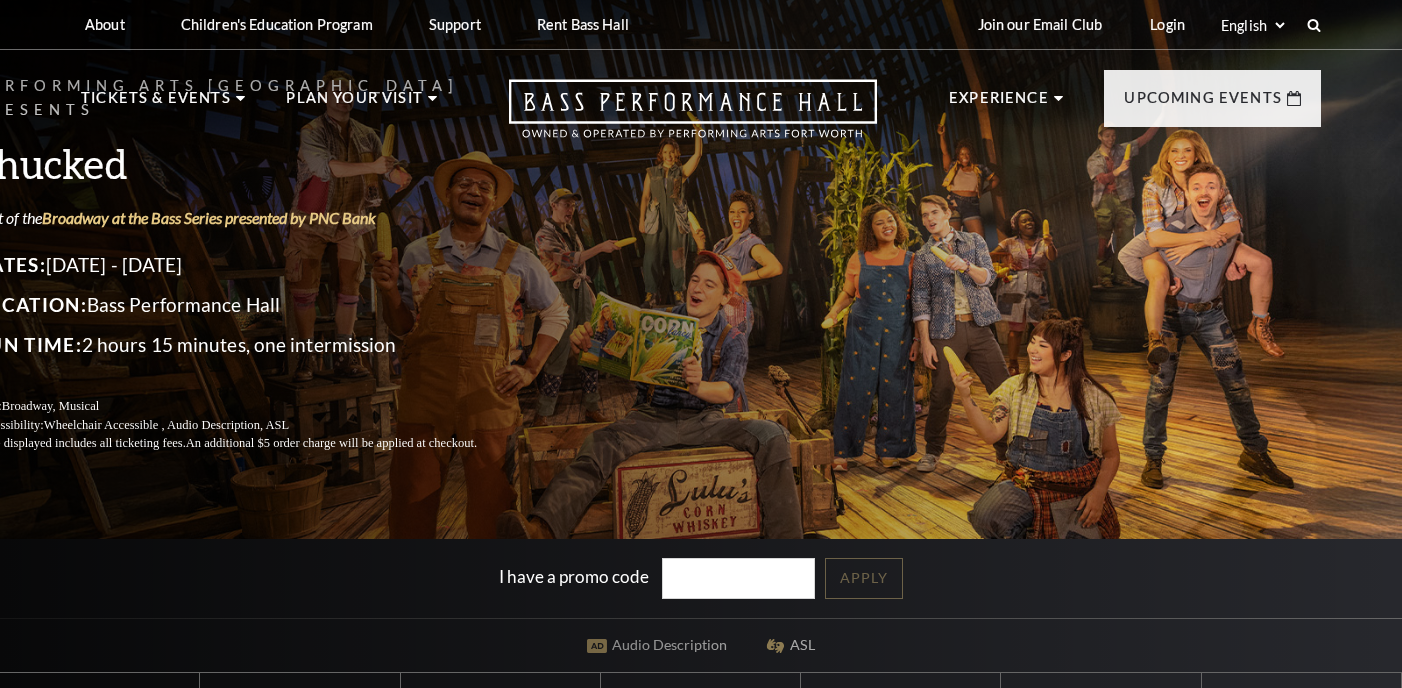 scroll, scrollTop: 0, scrollLeft: 0, axis: both 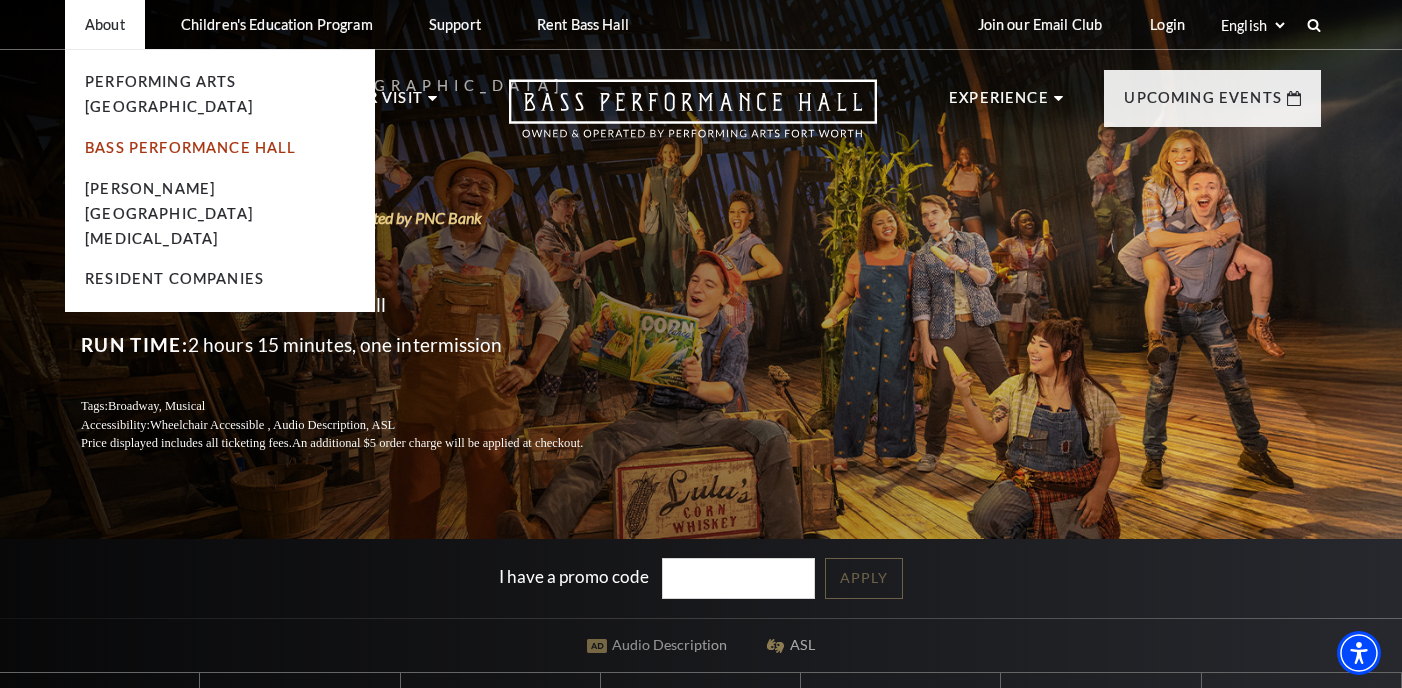 click on "Bass Performance Hall" at bounding box center (191, 147) 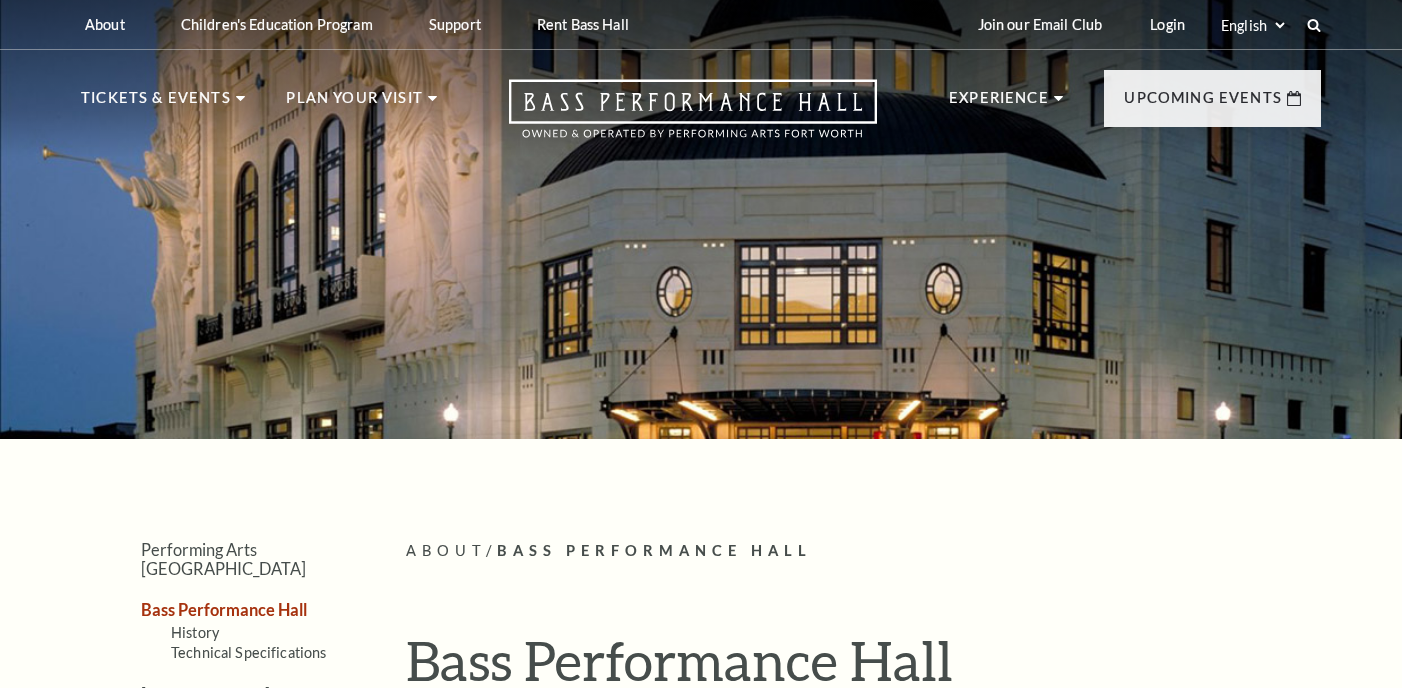 scroll, scrollTop: 0, scrollLeft: 0, axis: both 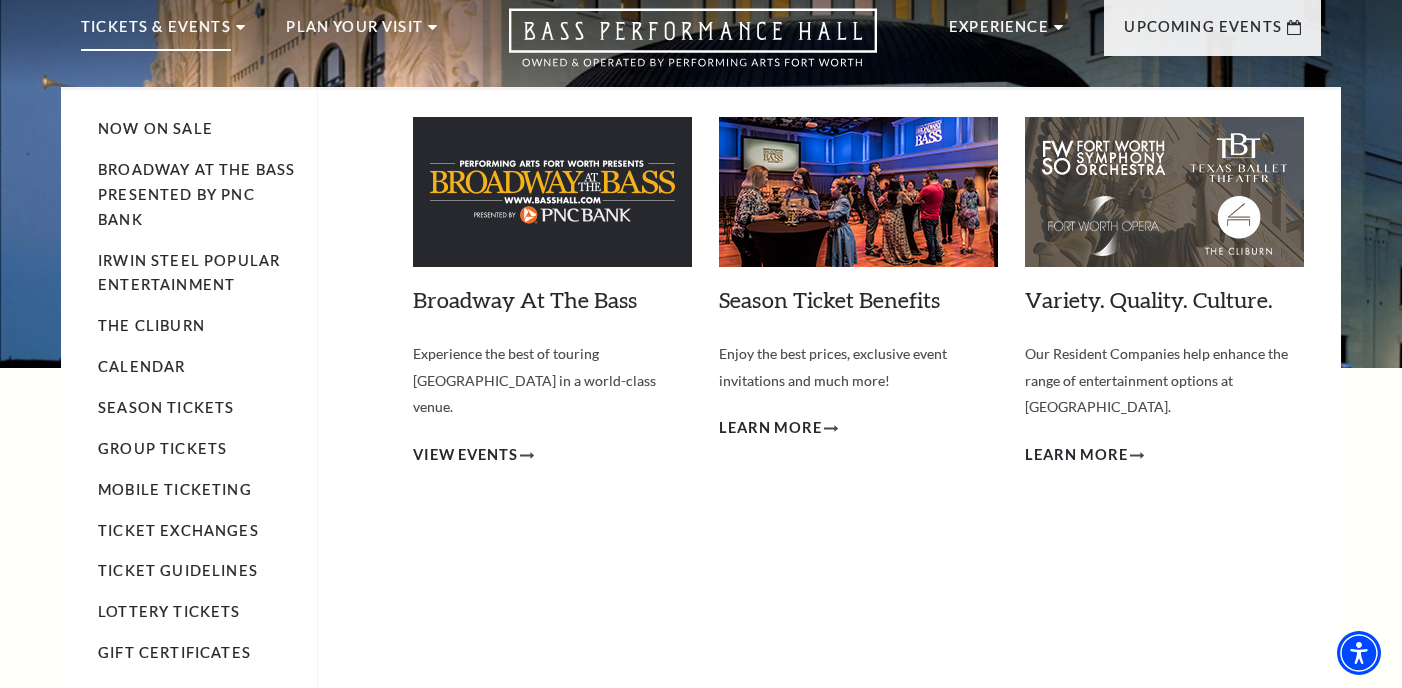 click at bounding box center (552, 192) 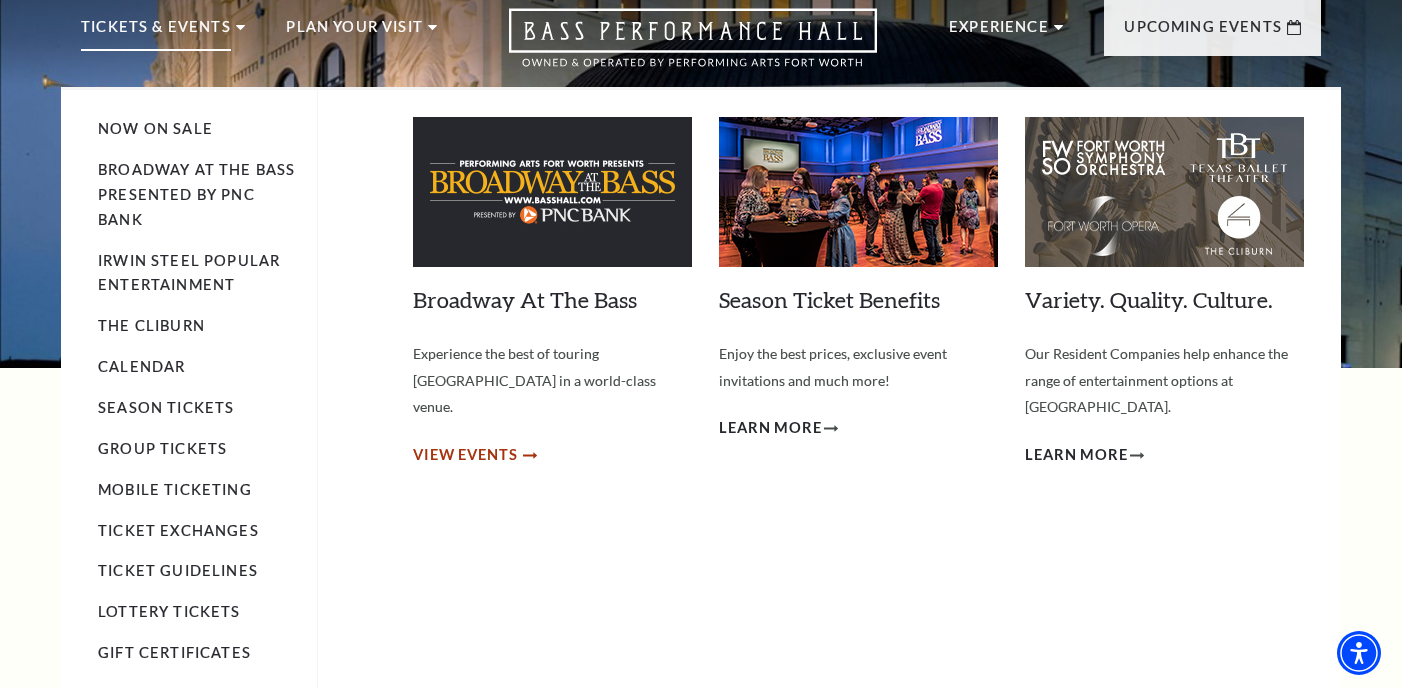 click on "View Events" at bounding box center (465, 455) 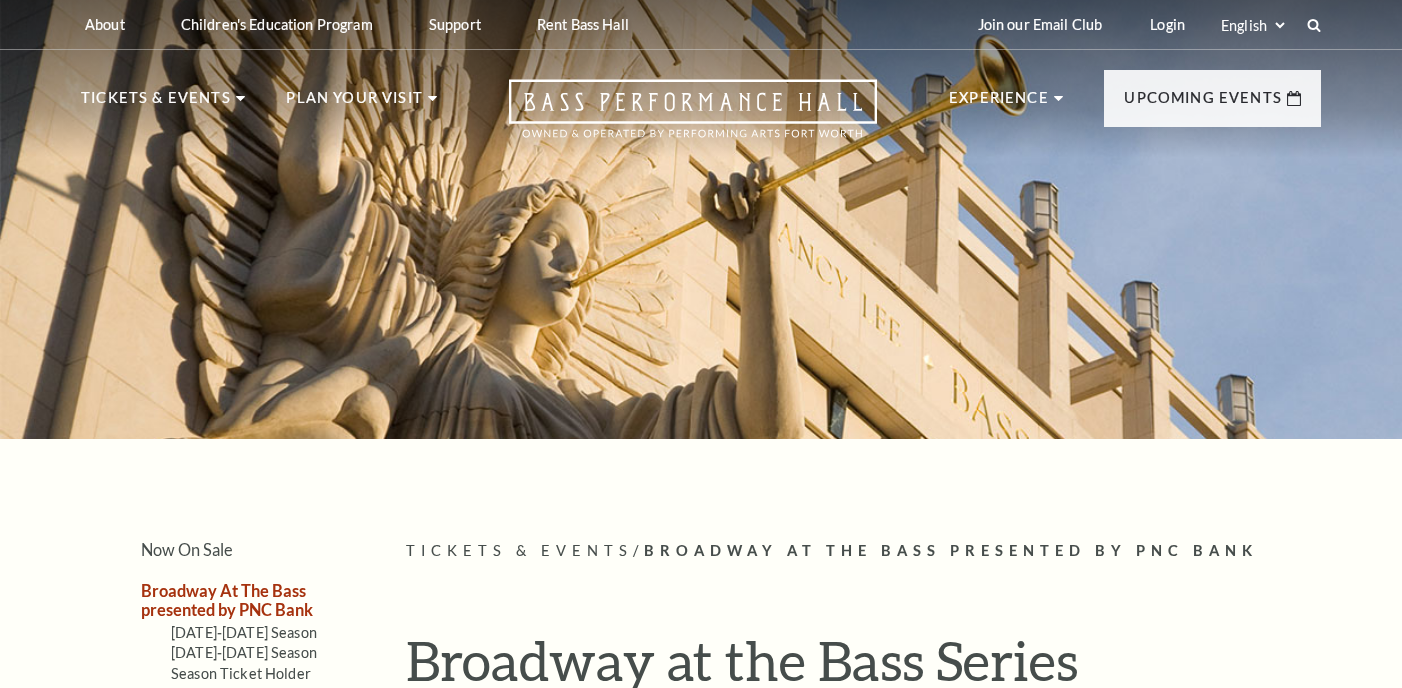 scroll, scrollTop: 0, scrollLeft: 0, axis: both 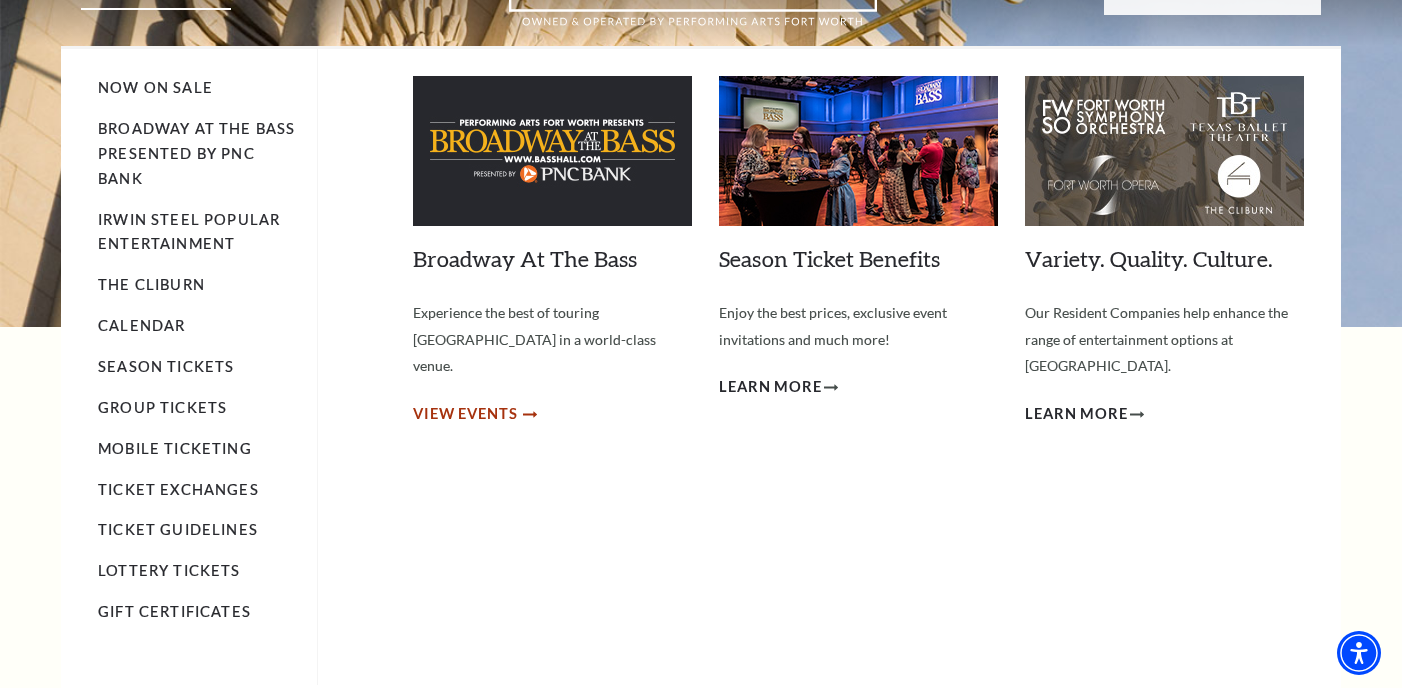 click on "View Events" at bounding box center [465, 414] 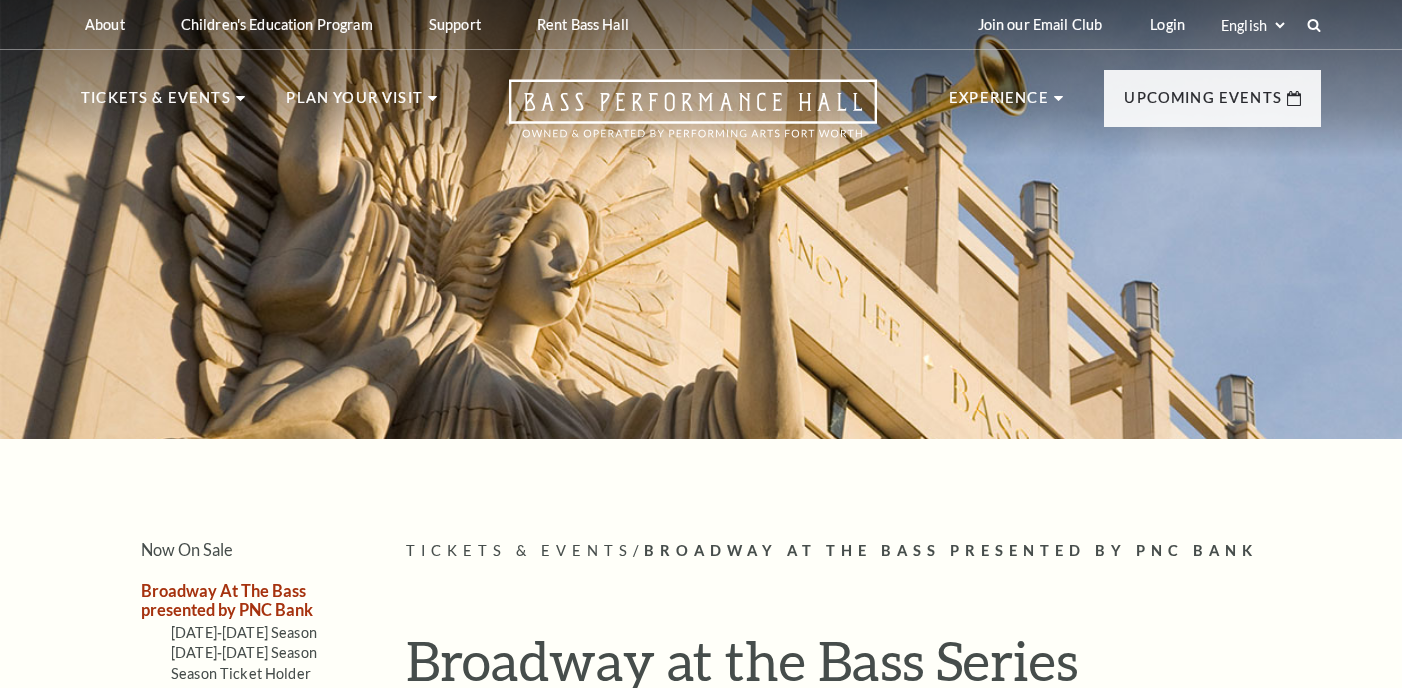 scroll, scrollTop: 0, scrollLeft: 0, axis: both 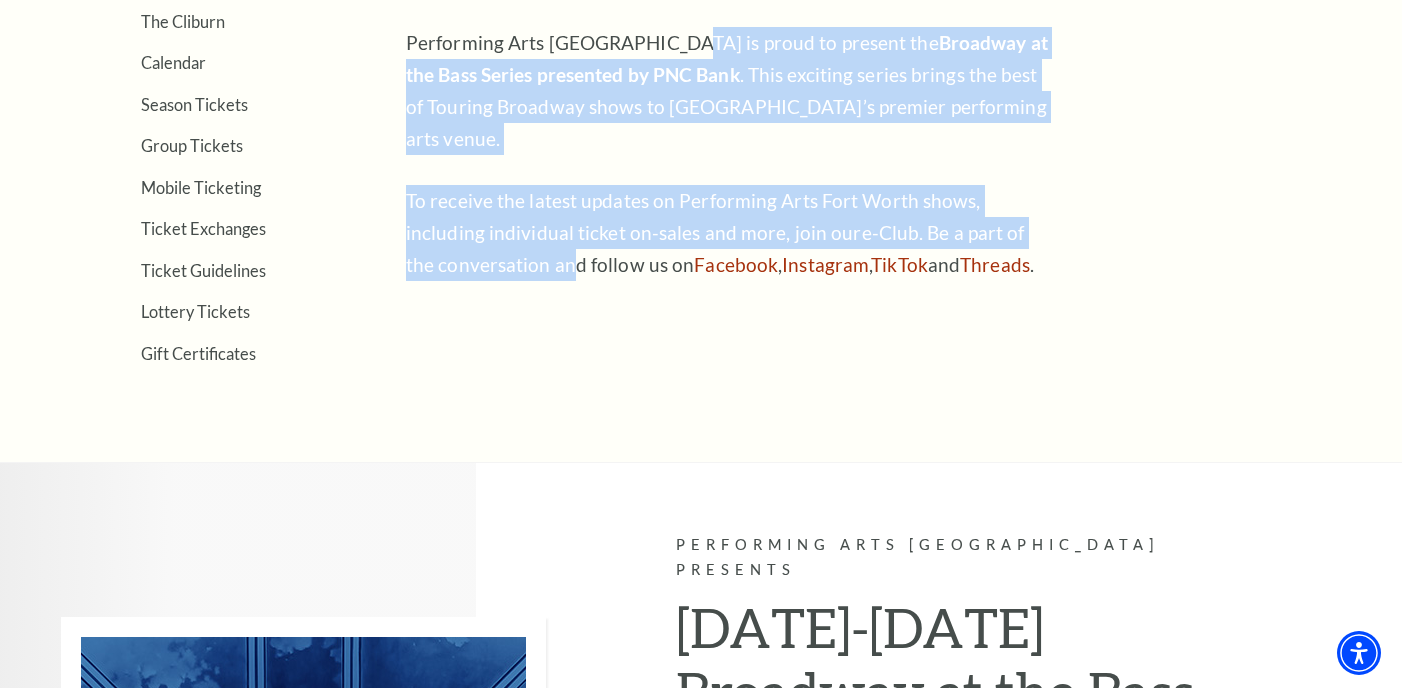 drag, startPoint x: 535, startPoint y: 234, endPoint x: 665, endPoint y: 39, distance: 234.36084 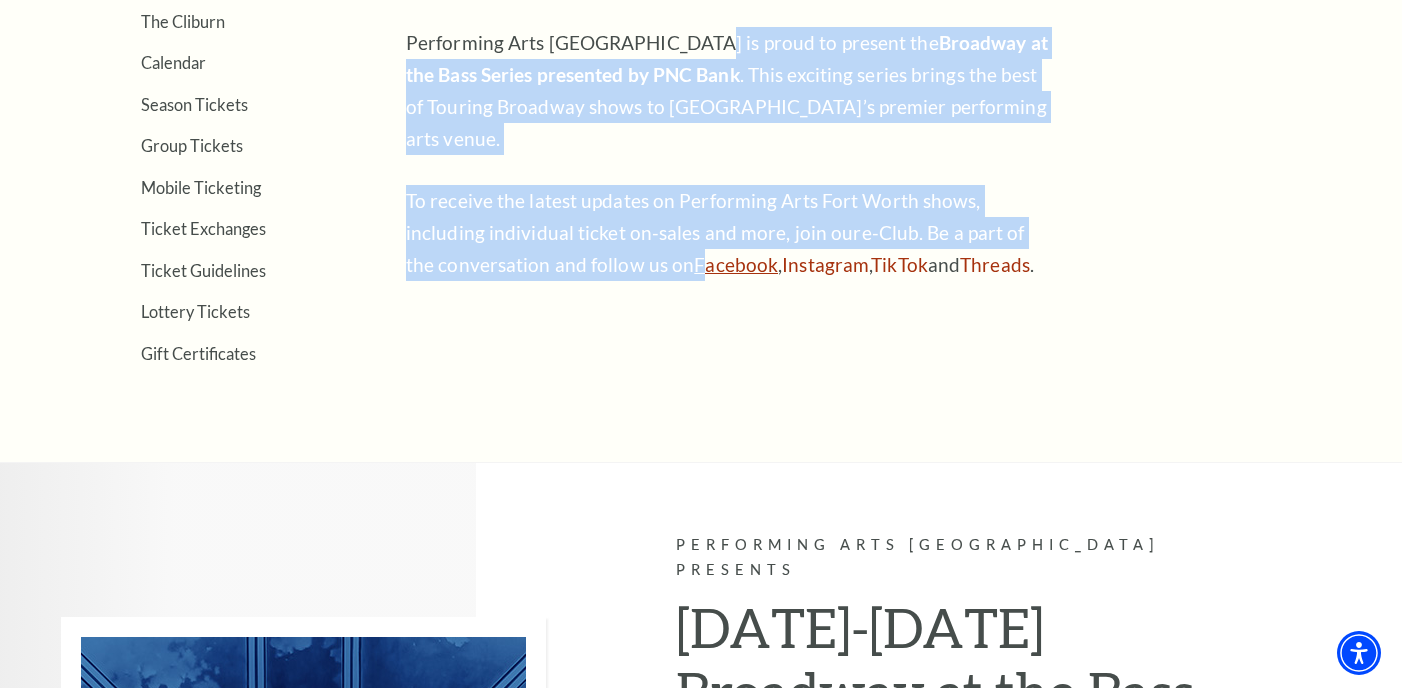 drag, startPoint x: 683, startPoint y: 42, endPoint x: 664, endPoint y: 243, distance: 201.89601 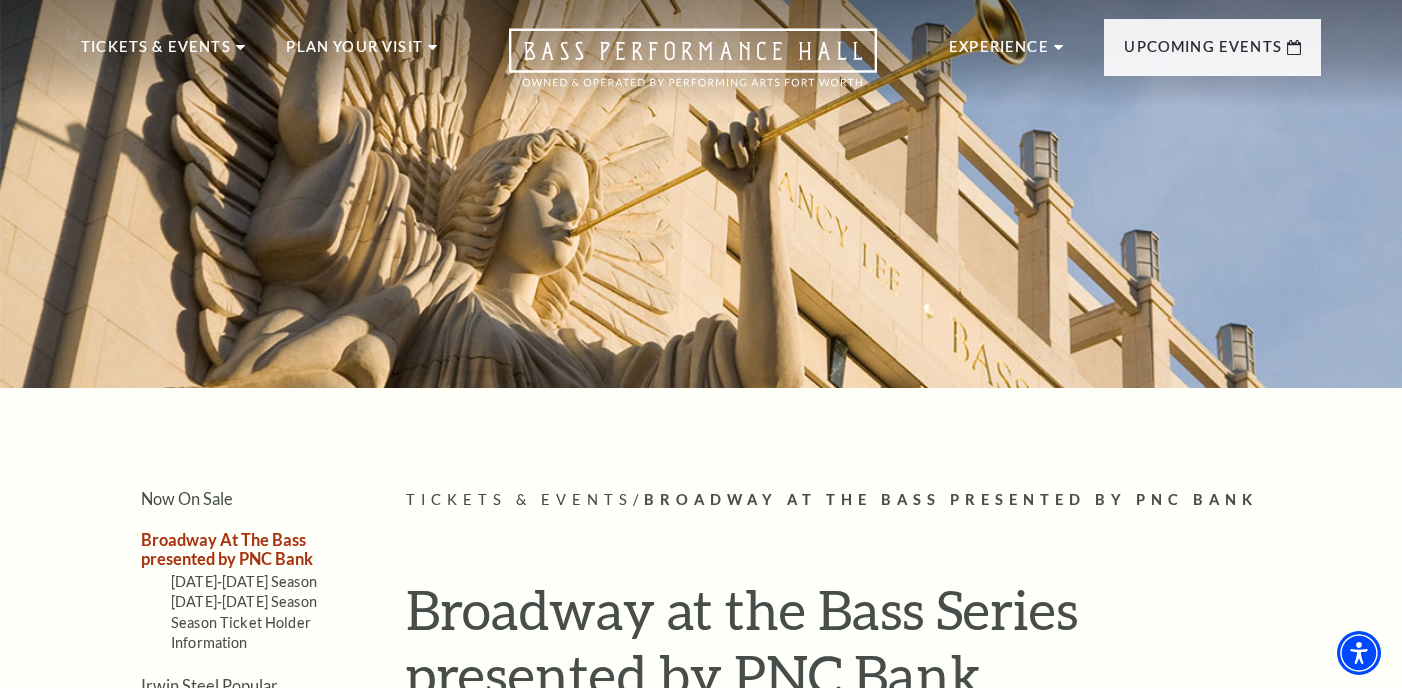 scroll, scrollTop: 0, scrollLeft: 0, axis: both 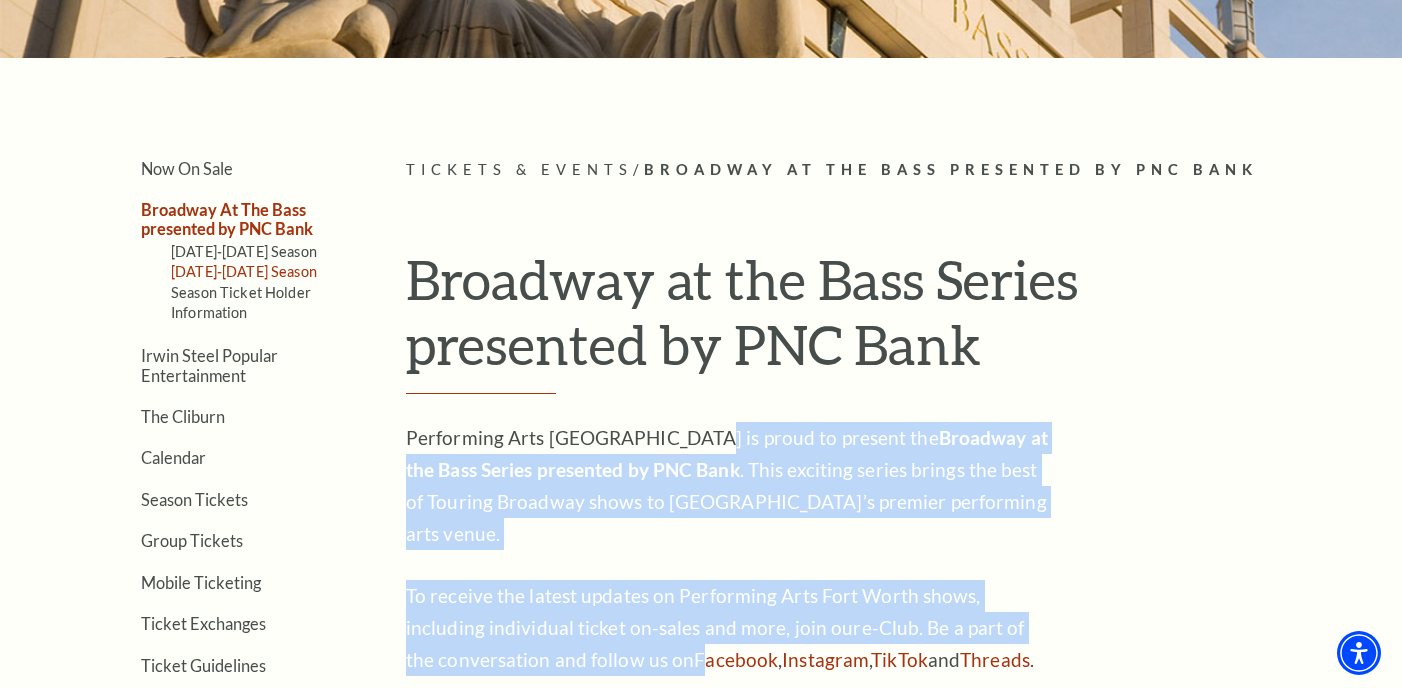 click on "2025-2026 Season" at bounding box center (244, 271) 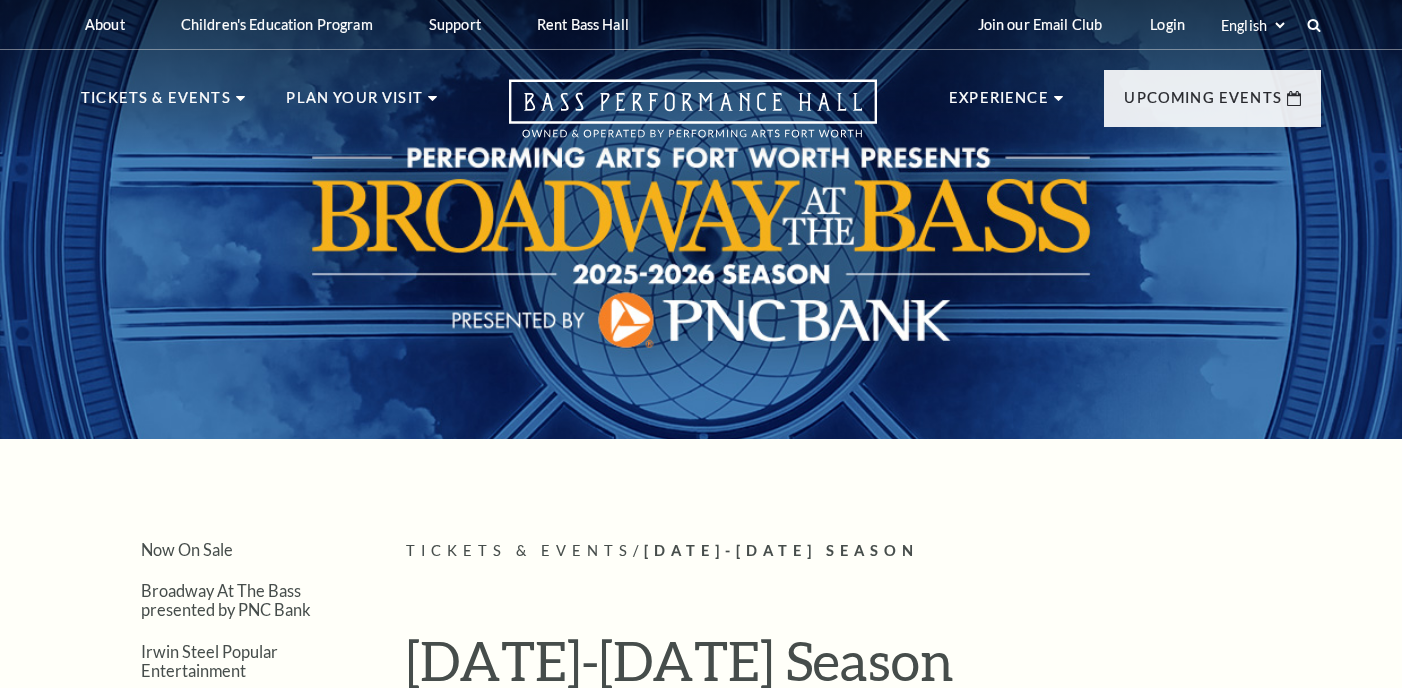scroll, scrollTop: 0, scrollLeft: 0, axis: both 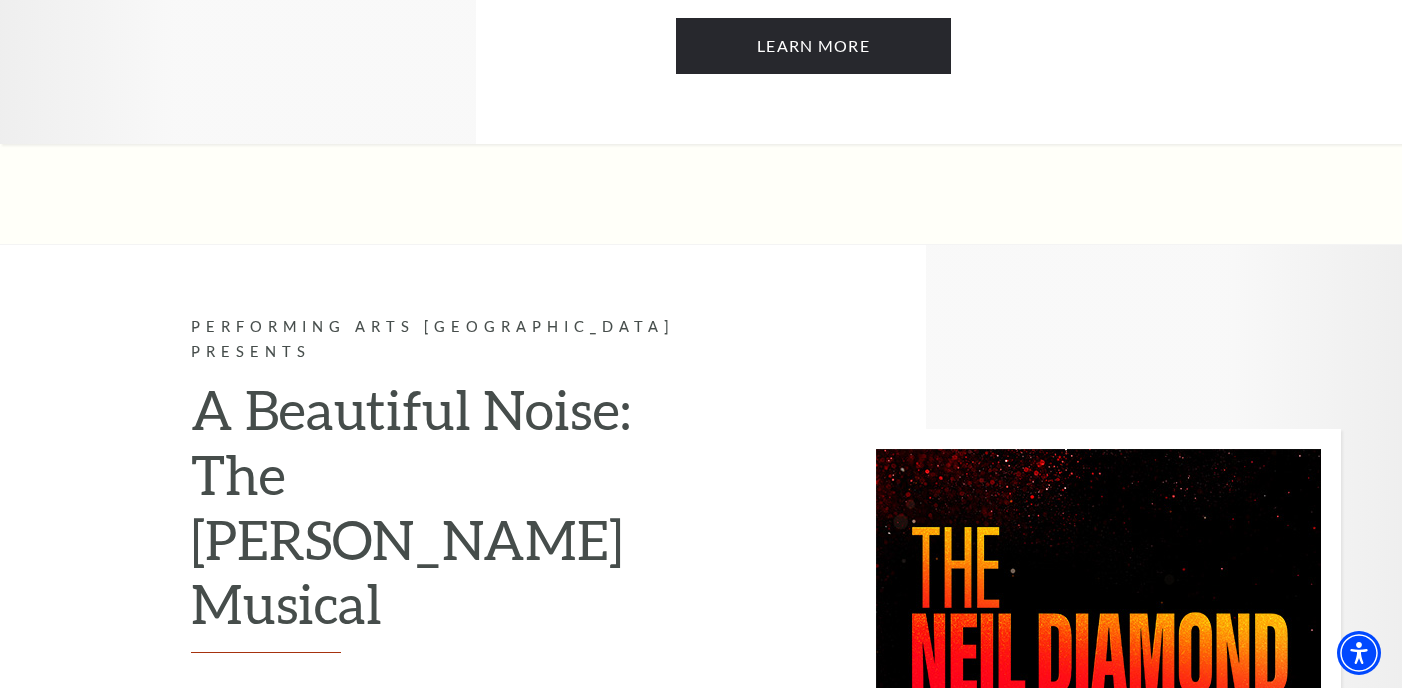 drag, startPoint x: 417, startPoint y: 453, endPoint x: 411, endPoint y: 563, distance: 110.16351 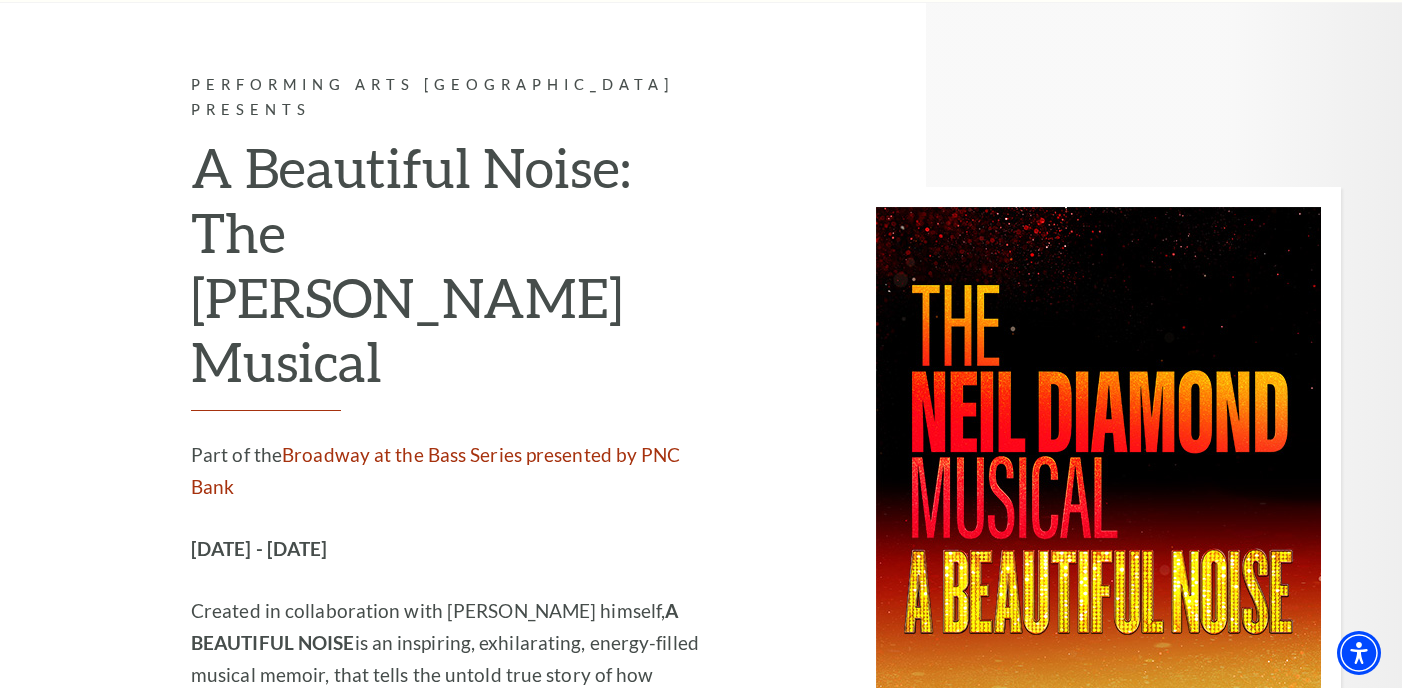 scroll, scrollTop: 5681, scrollLeft: 0, axis: vertical 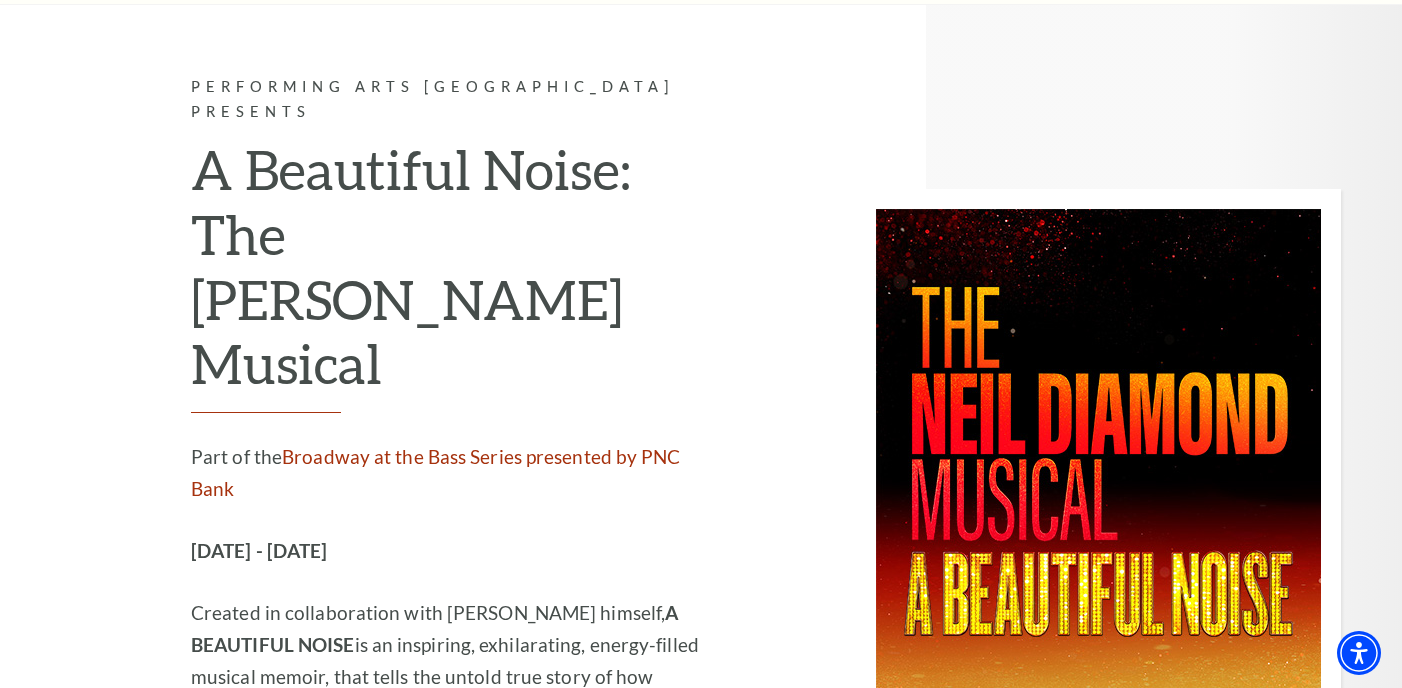 click on "Learn More" at bounding box center [328, 821] 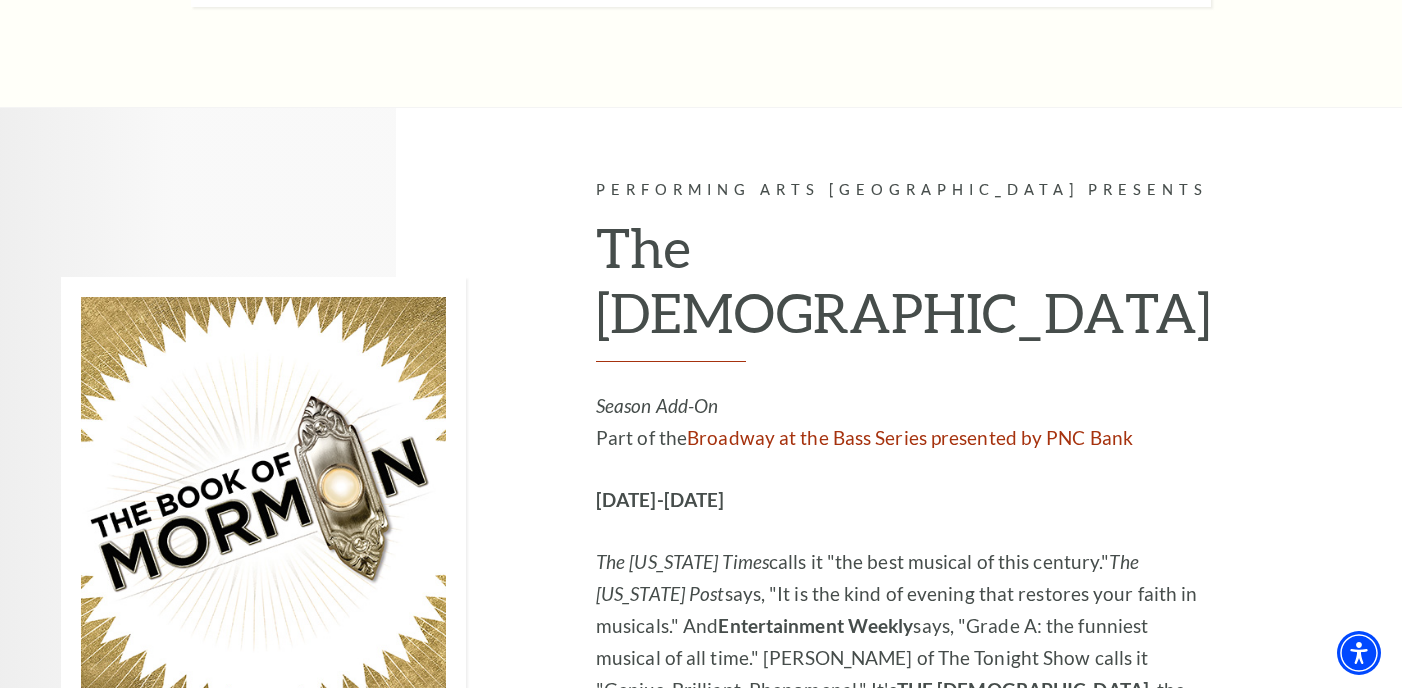 scroll, scrollTop: 2539, scrollLeft: 0, axis: vertical 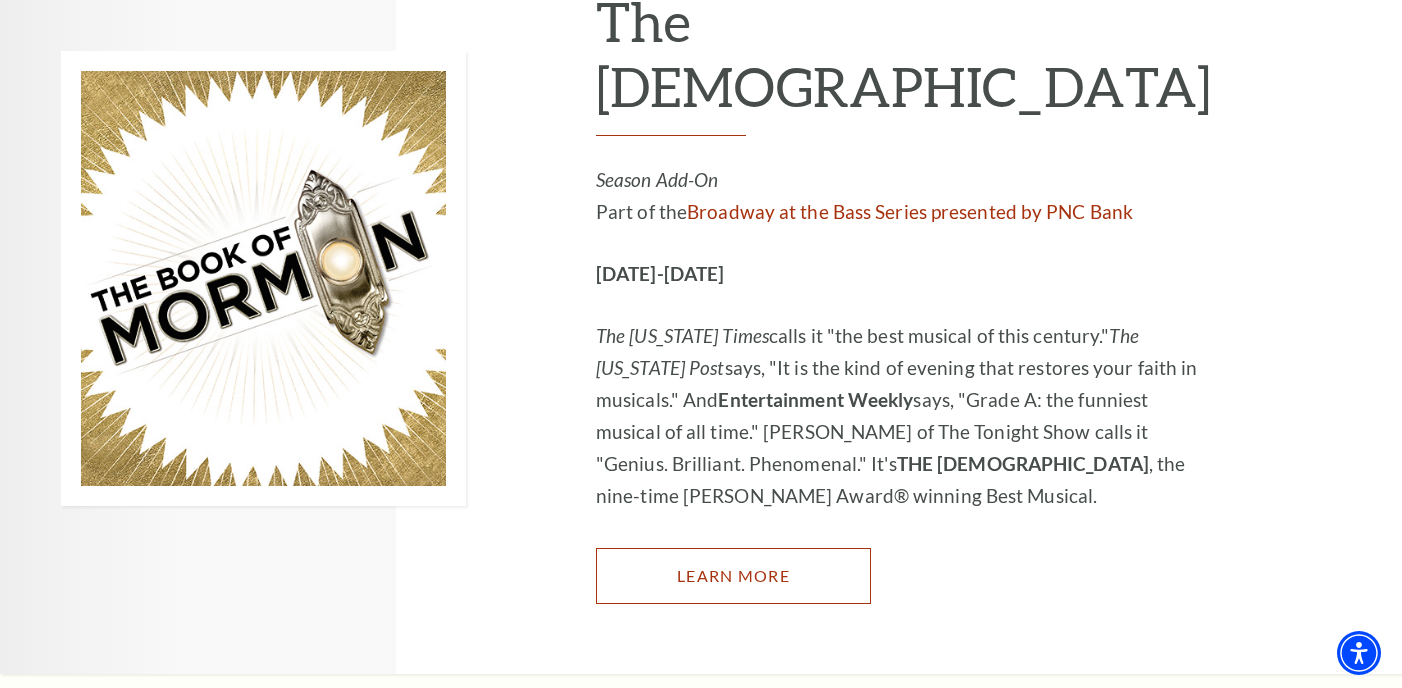 click on "Learn More" at bounding box center [733, 576] 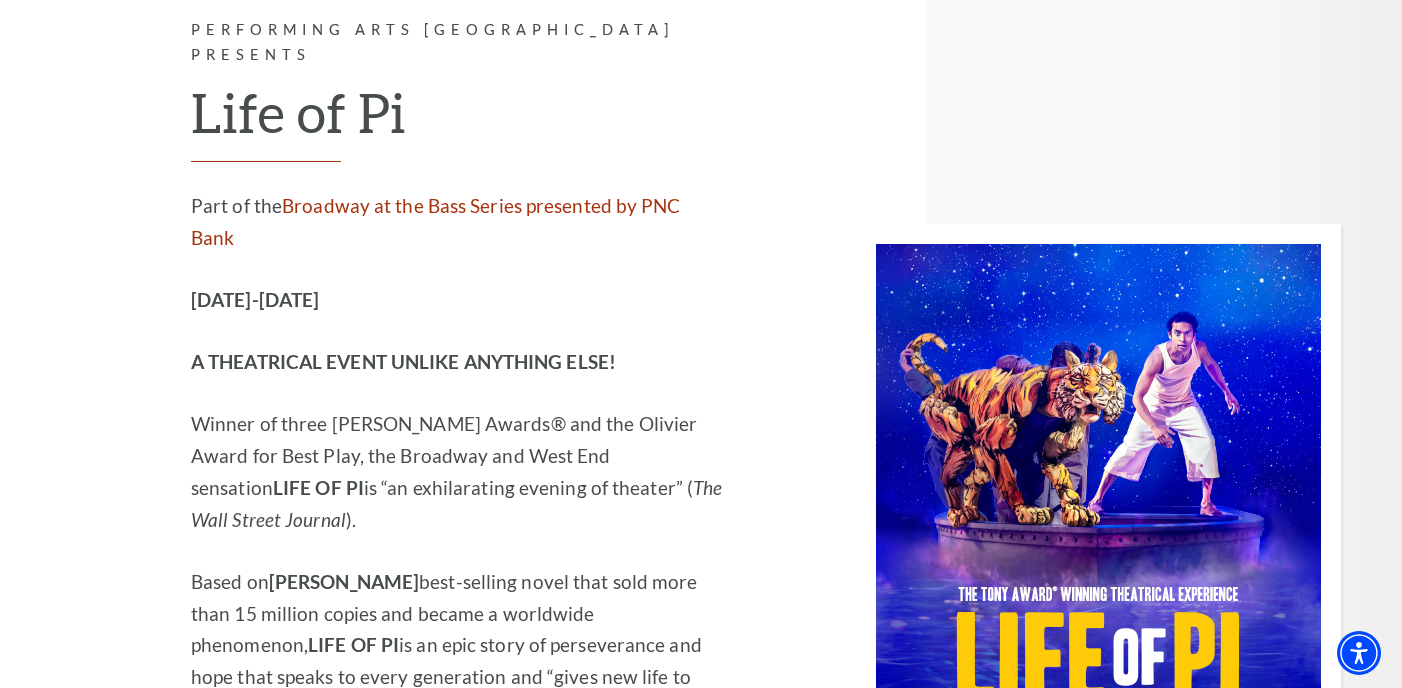 scroll, scrollTop: 3575, scrollLeft: 0, axis: vertical 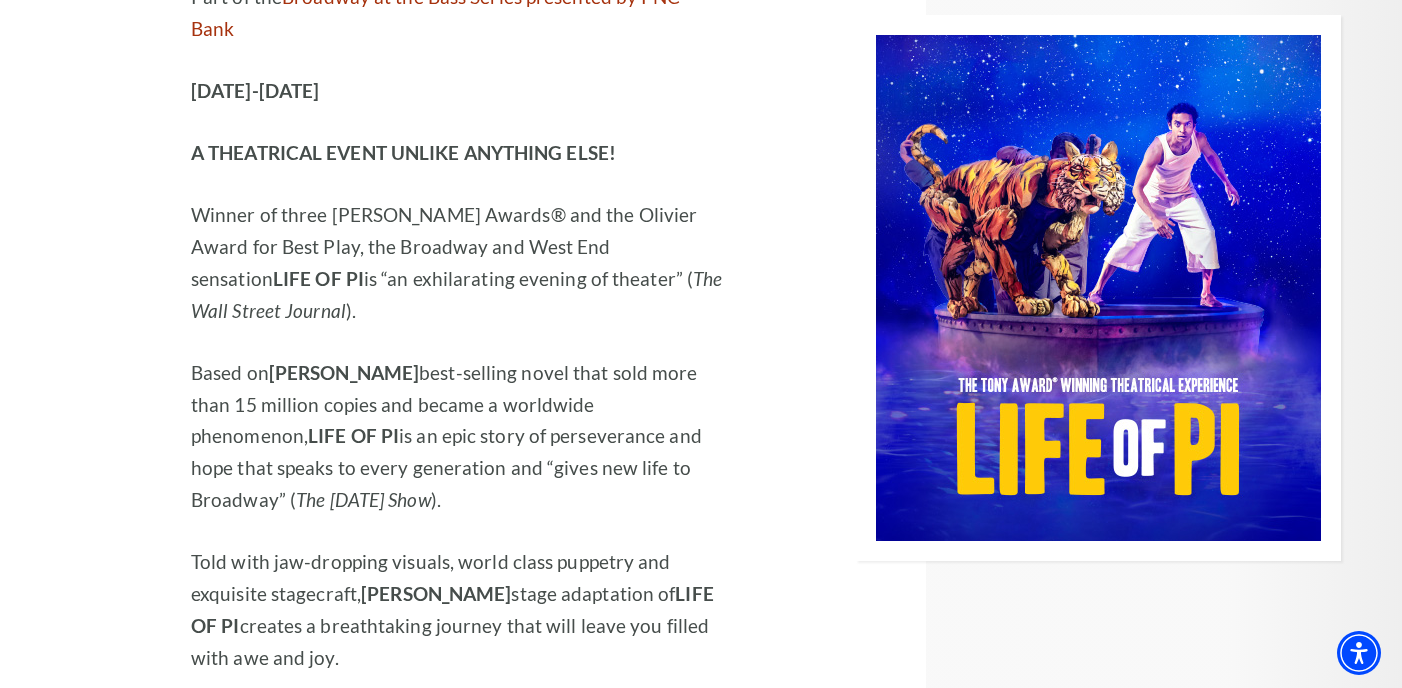 click on "Learn More" at bounding box center [328, 738] 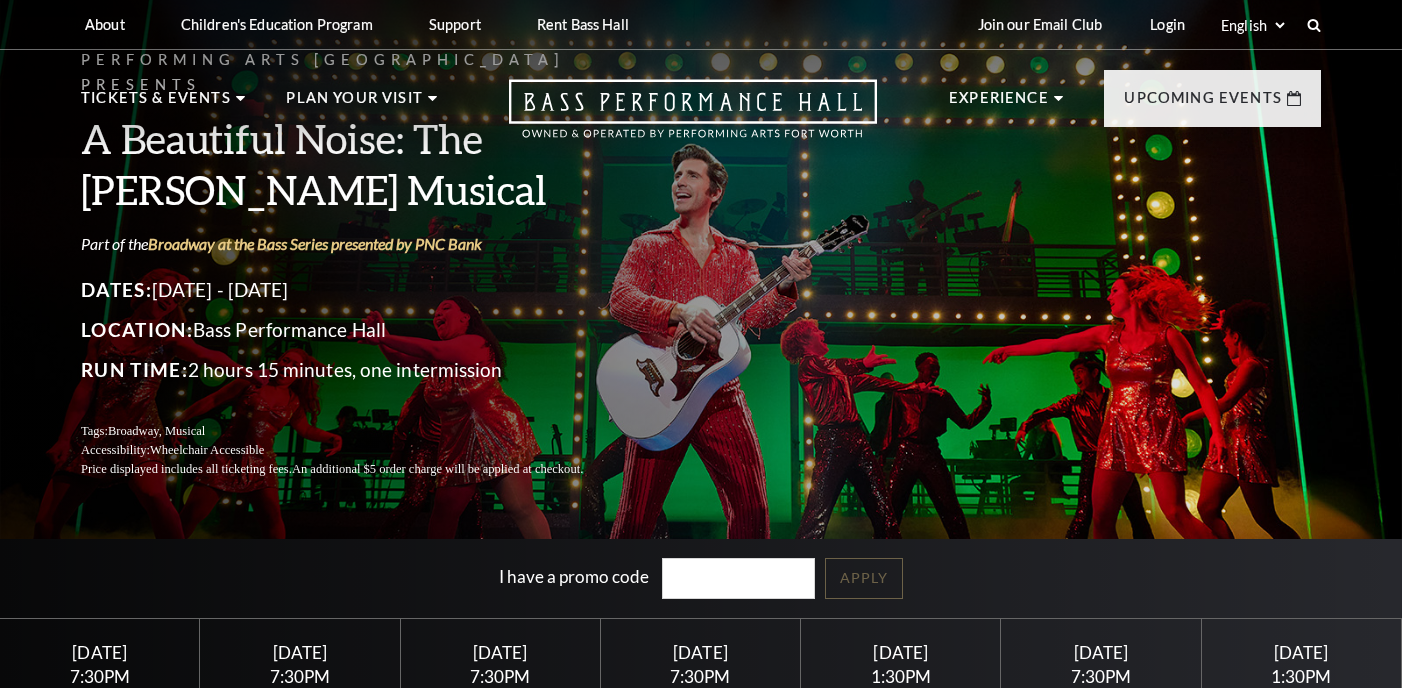 scroll, scrollTop: 0, scrollLeft: 0, axis: both 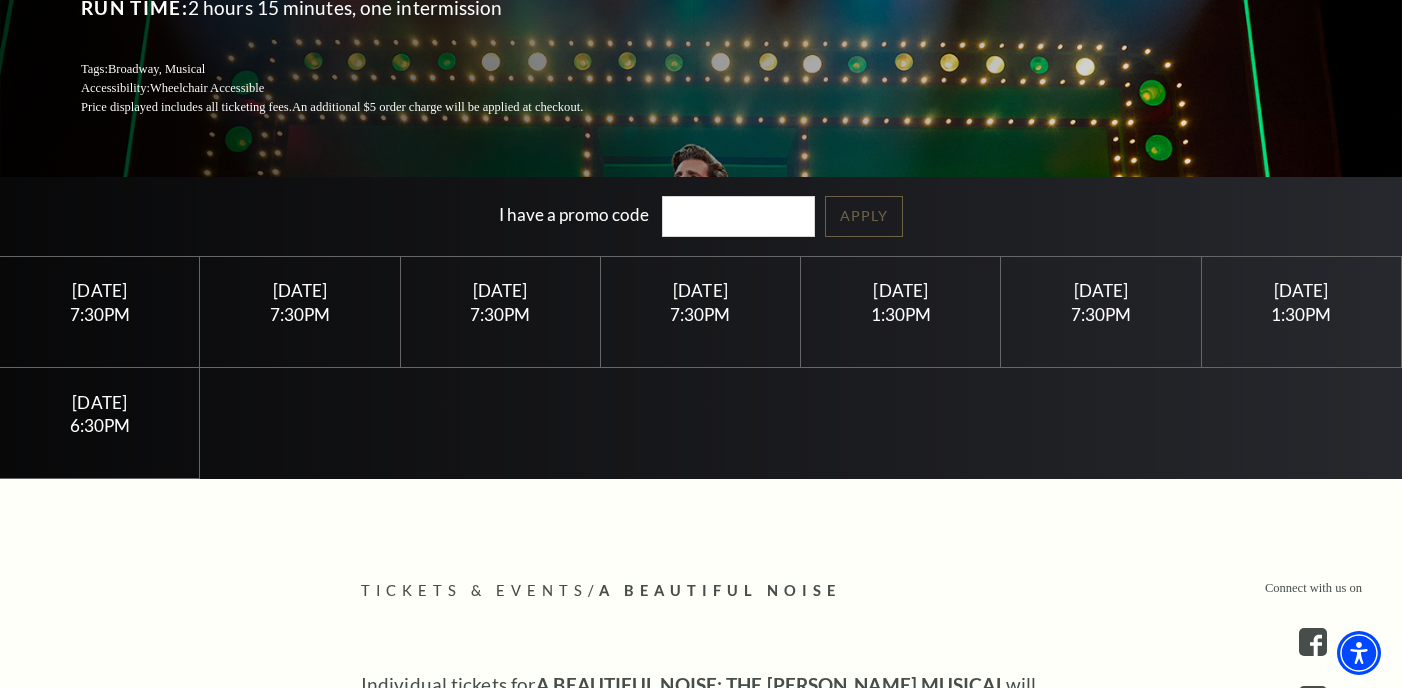 click on "[DATE]
7:30PM" at bounding box center [701, 312] 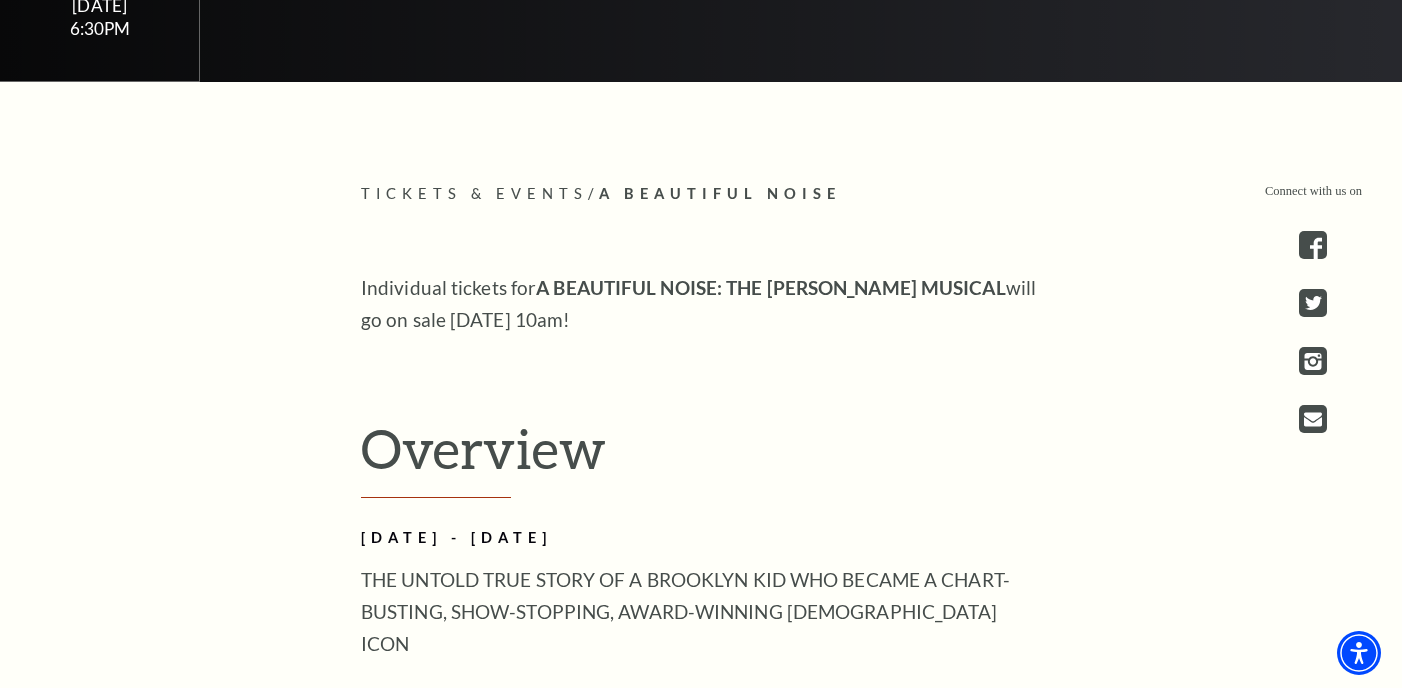 scroll, scrollTop: 763, scrollLeft: 0, axis: vertical 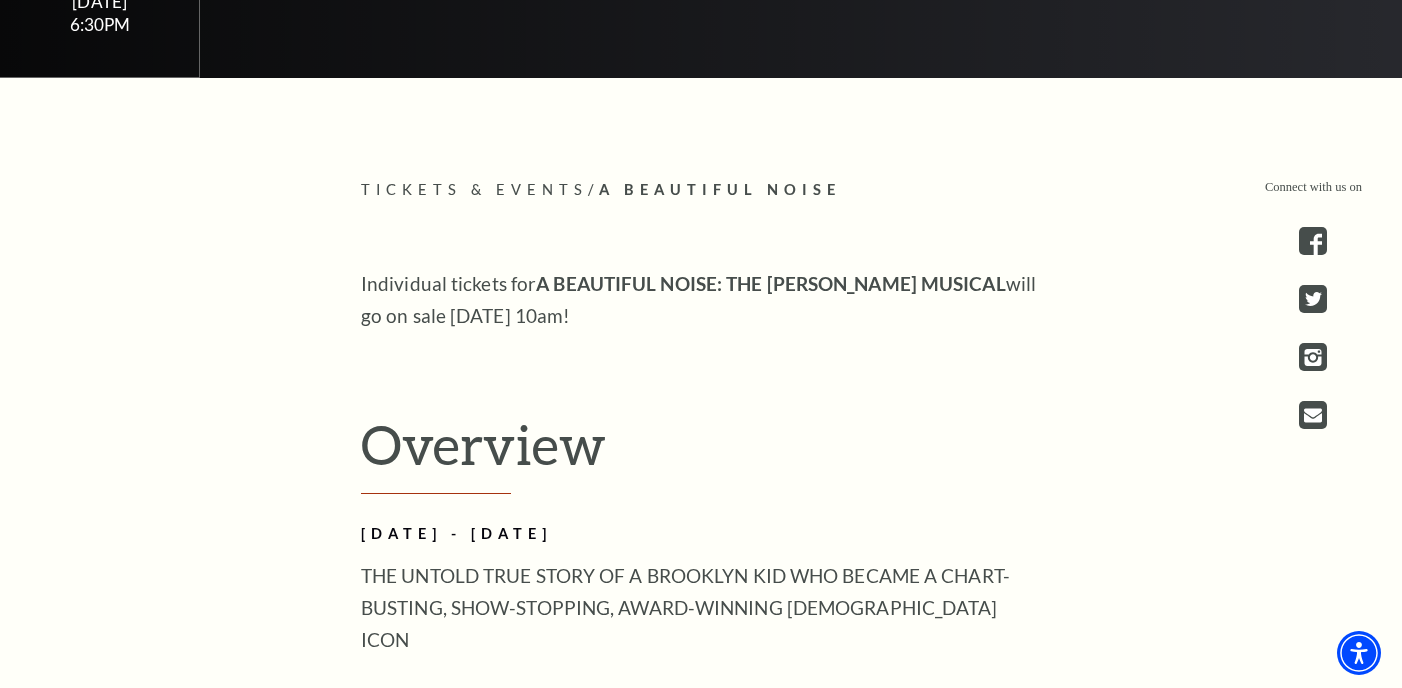 drag, startPoint x: 424, startPoint y: 314, endPoint x: 671, endPoint y: 346, distance: 249.06425 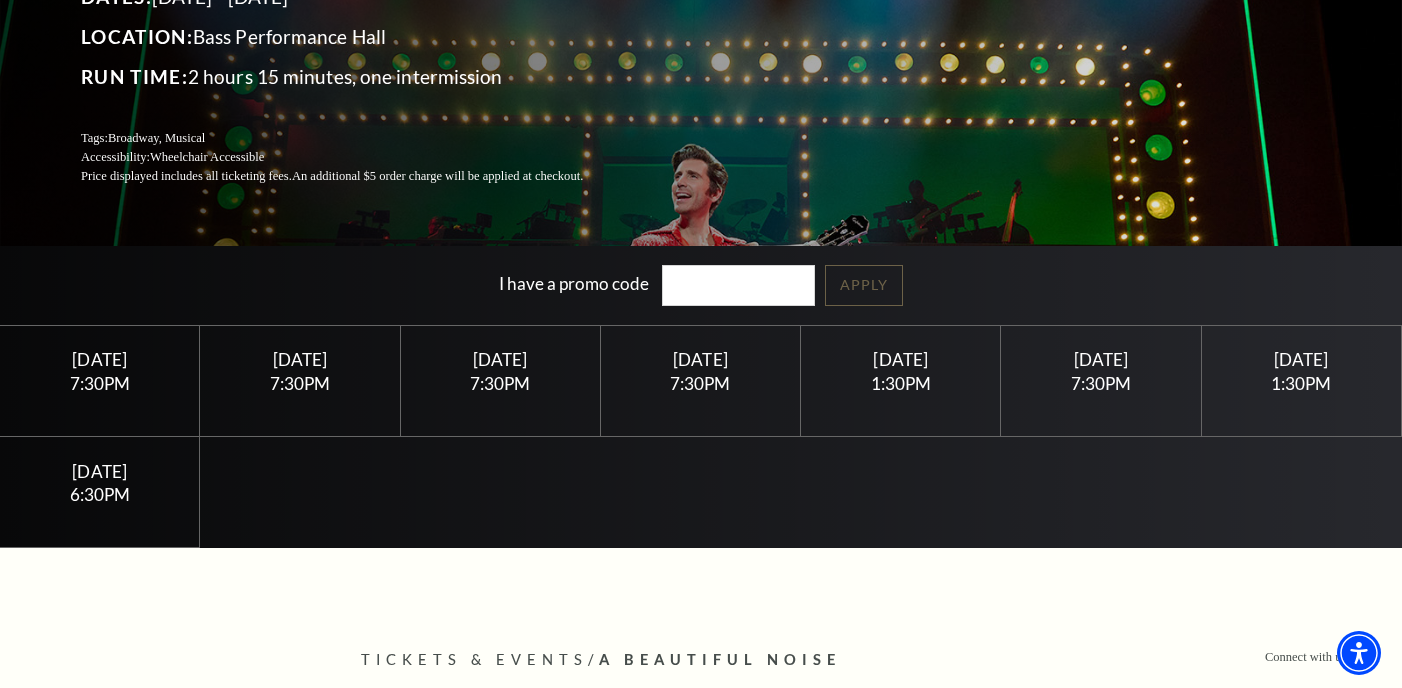 scroll, scrollTop: 0, scrollLeft: 0, axis: both 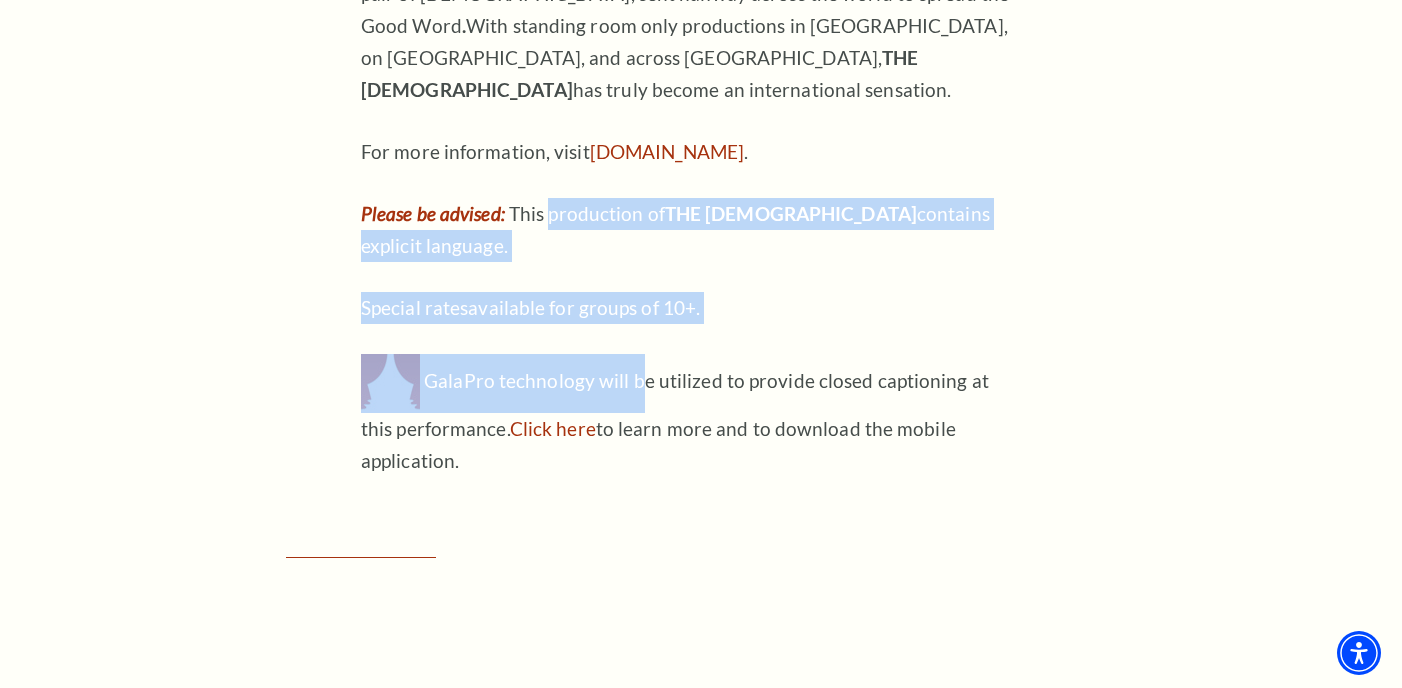 drag, startPoint x: 546, startPoint y: 172, endPoint x: 635, endPoint y: 343, distance: 192.77448 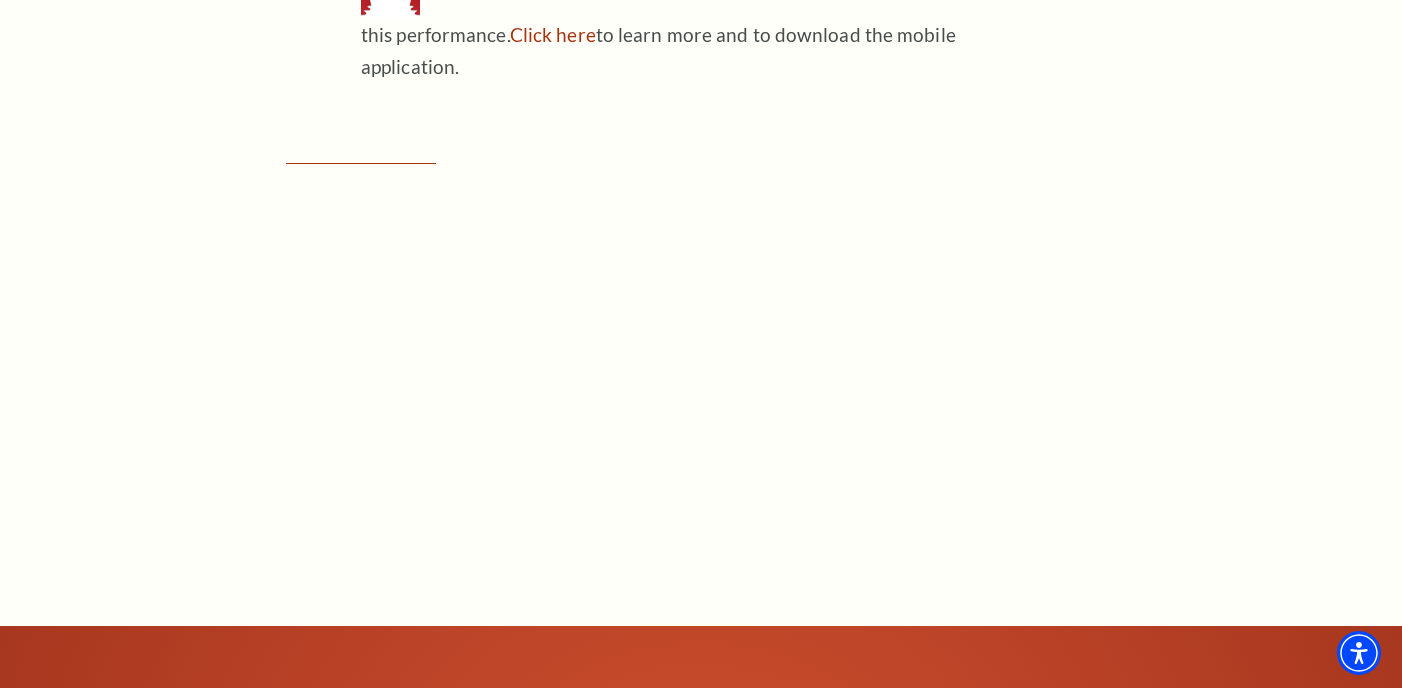 scroll, scrollTop: 1886, scrollLeft: 0, axis: vertical 